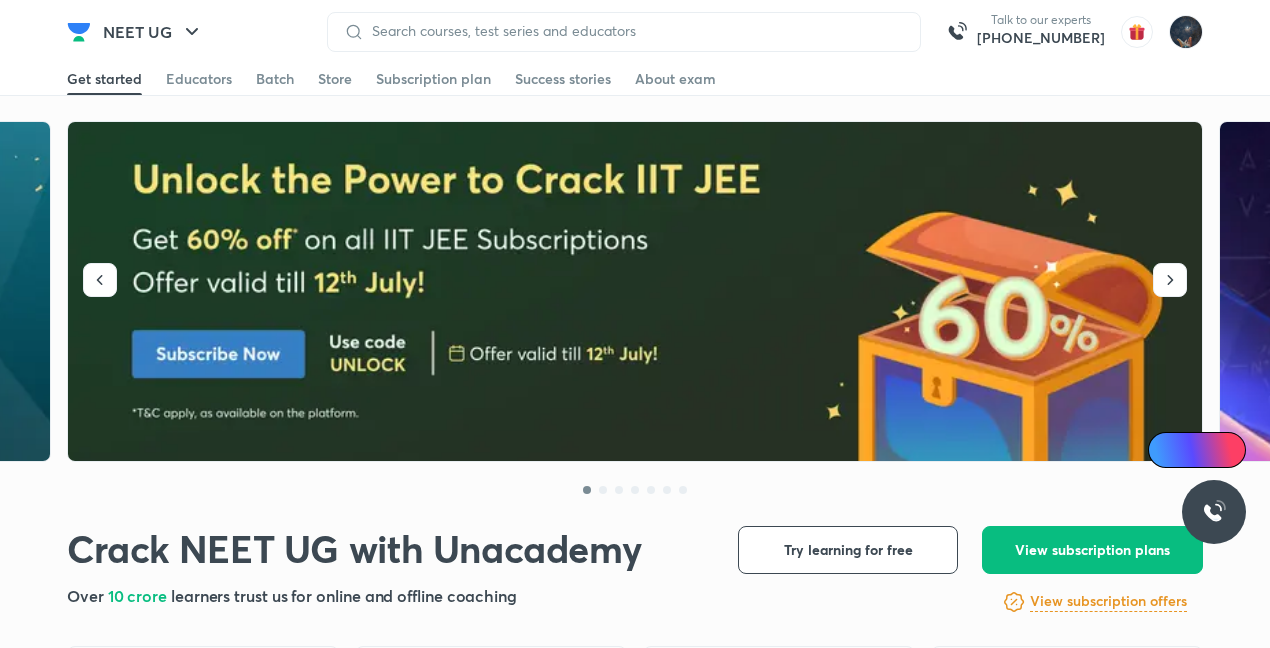 scroll, scrollTop: 0, scrollLeft: 0, axis: both 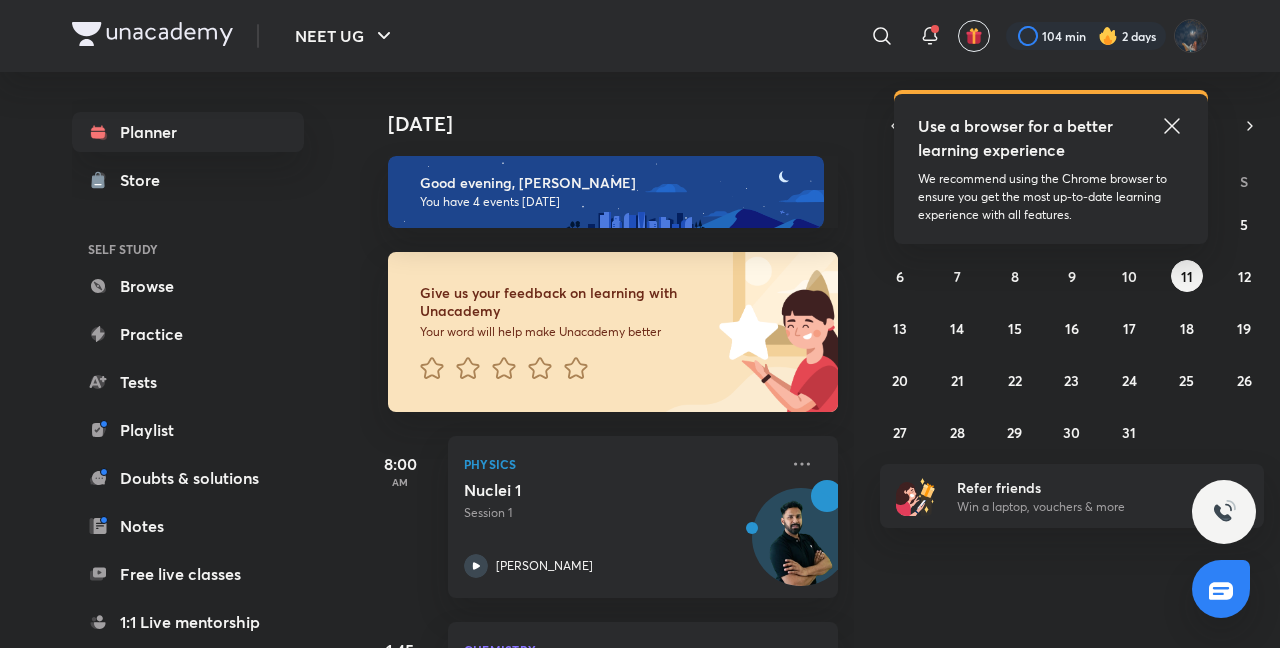 click 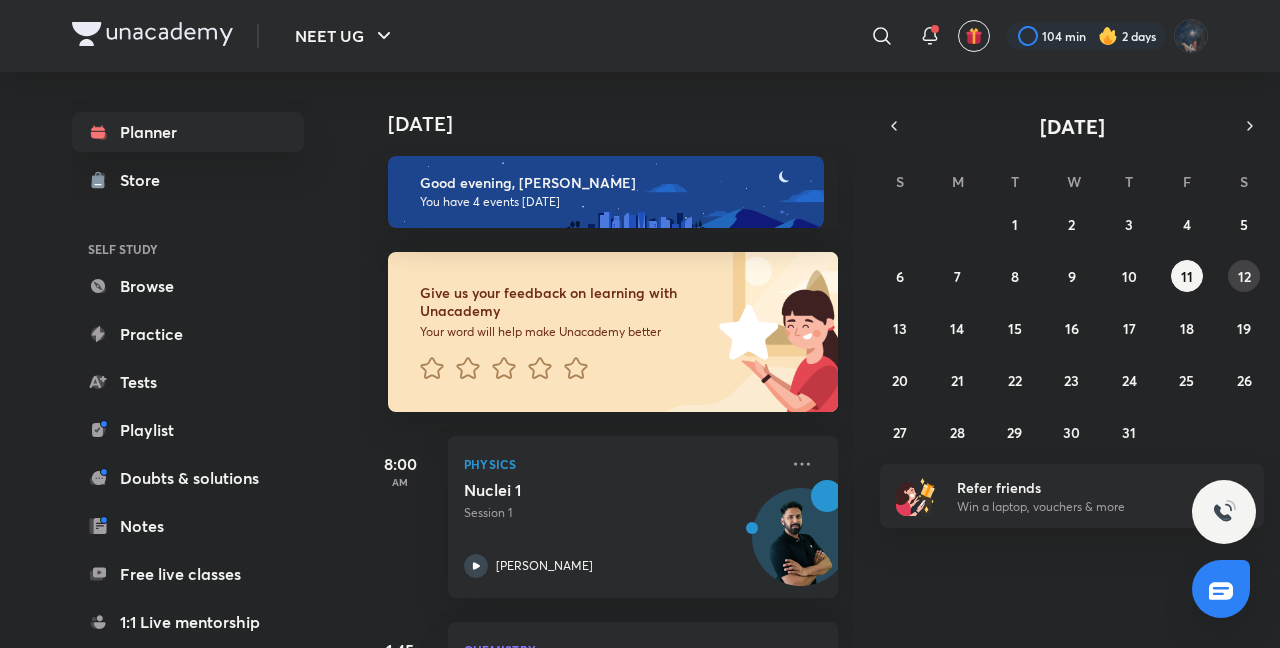 click on "12" at bounding box center (1244, 276) 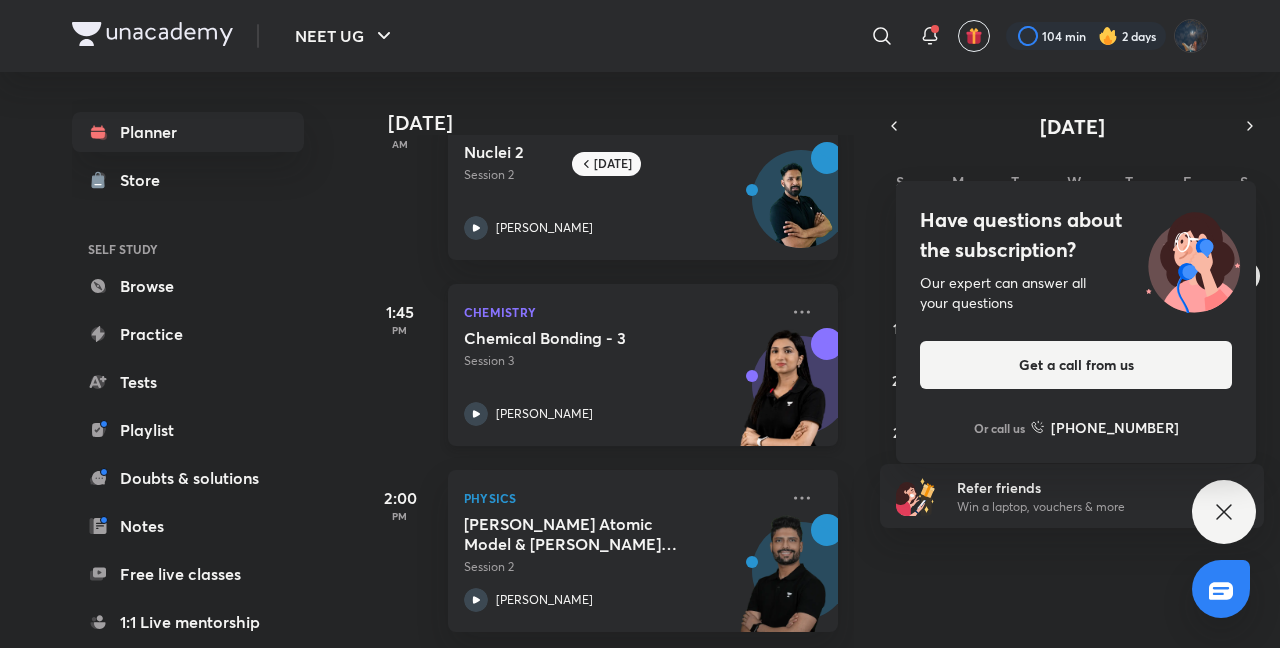 scroll, scrollTop: 0, scrollLeft: 0, axis: both 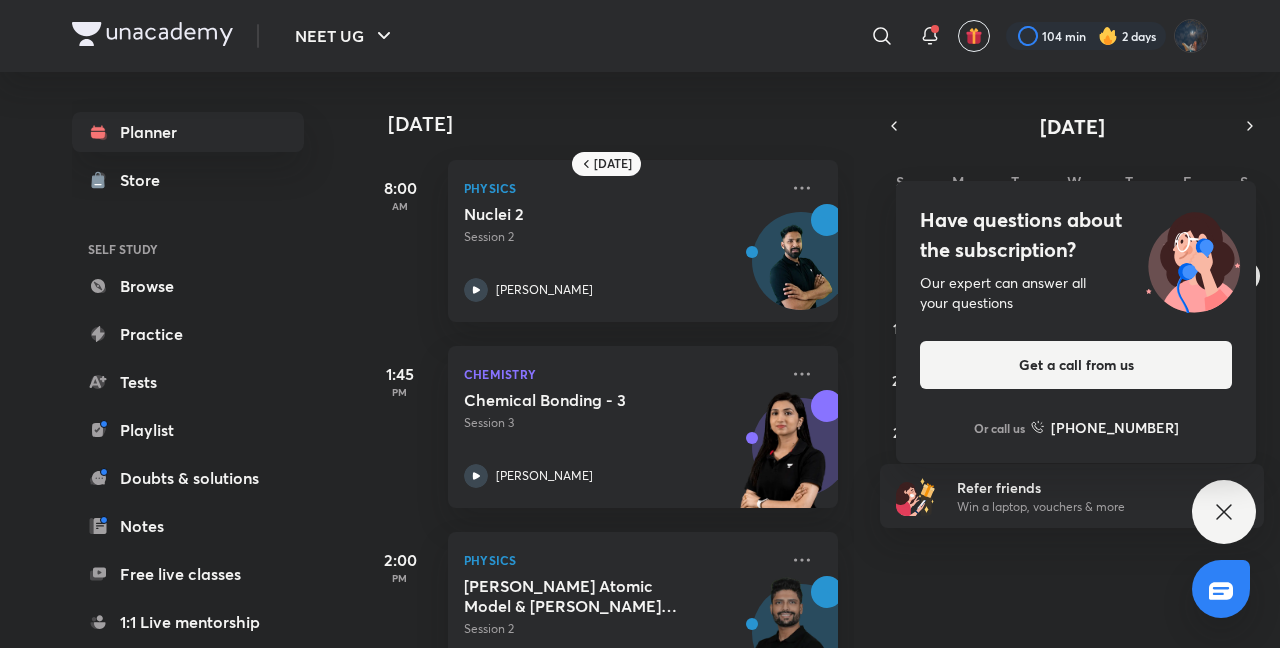 click on "Have questions about the subscription? Our expert can answer all your questions Get a call from us Or call us +91 8585858585" at bounding box center [1224, 512] 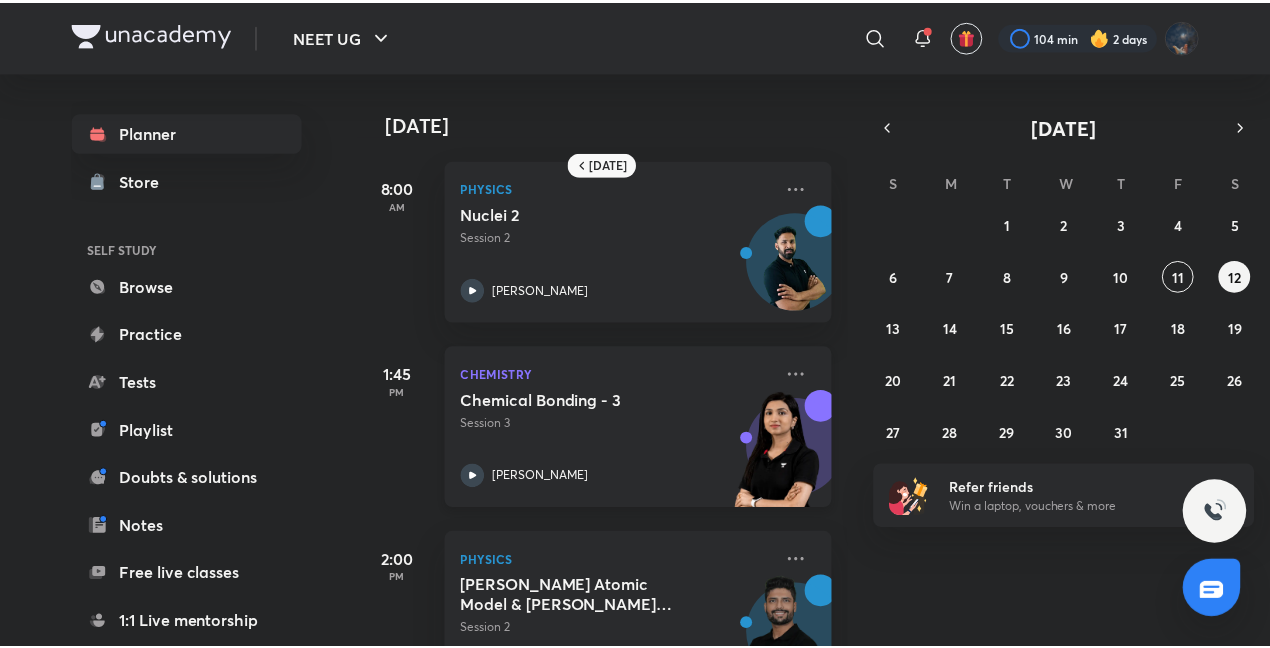 scroll, scrollTop: 77, scrollLeft: 0, axis: vertical 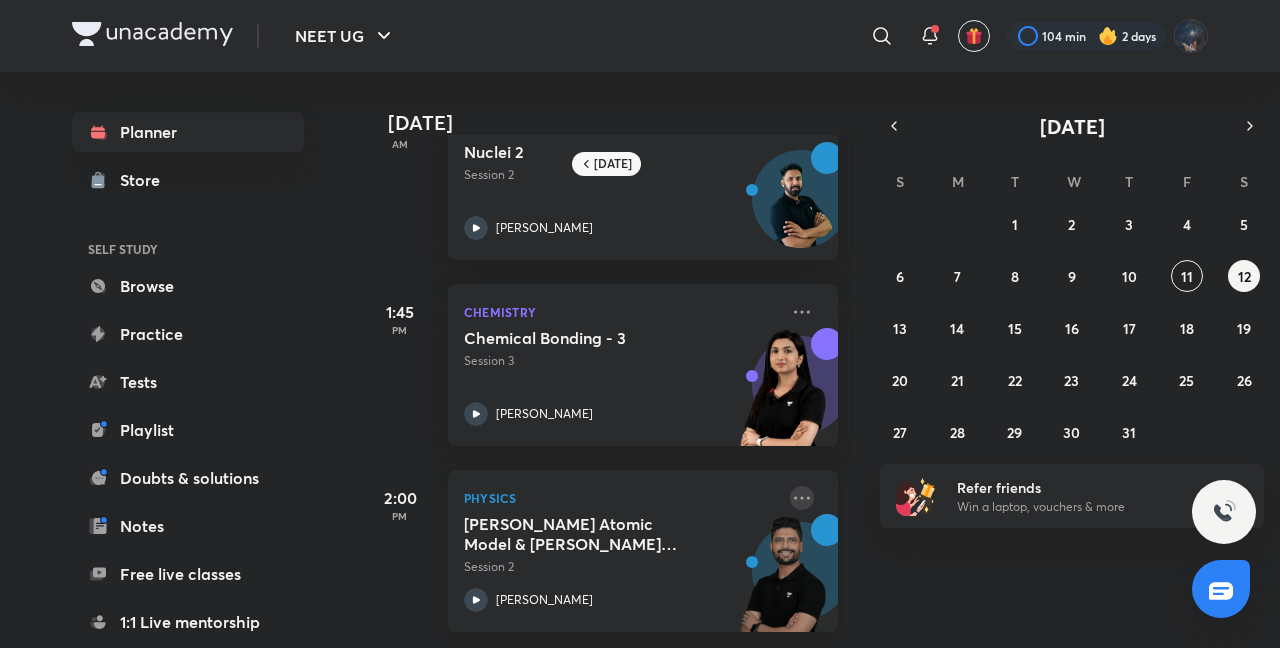 click 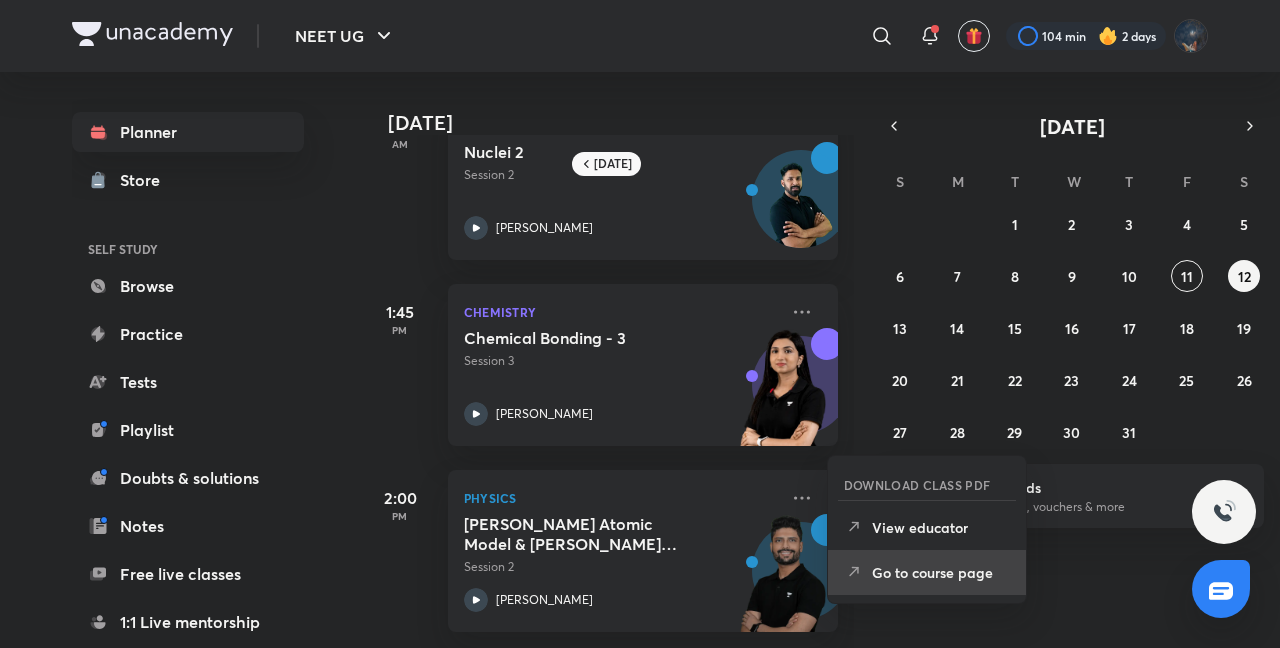 click on "Go to course page" at bounding box center (927, 572) 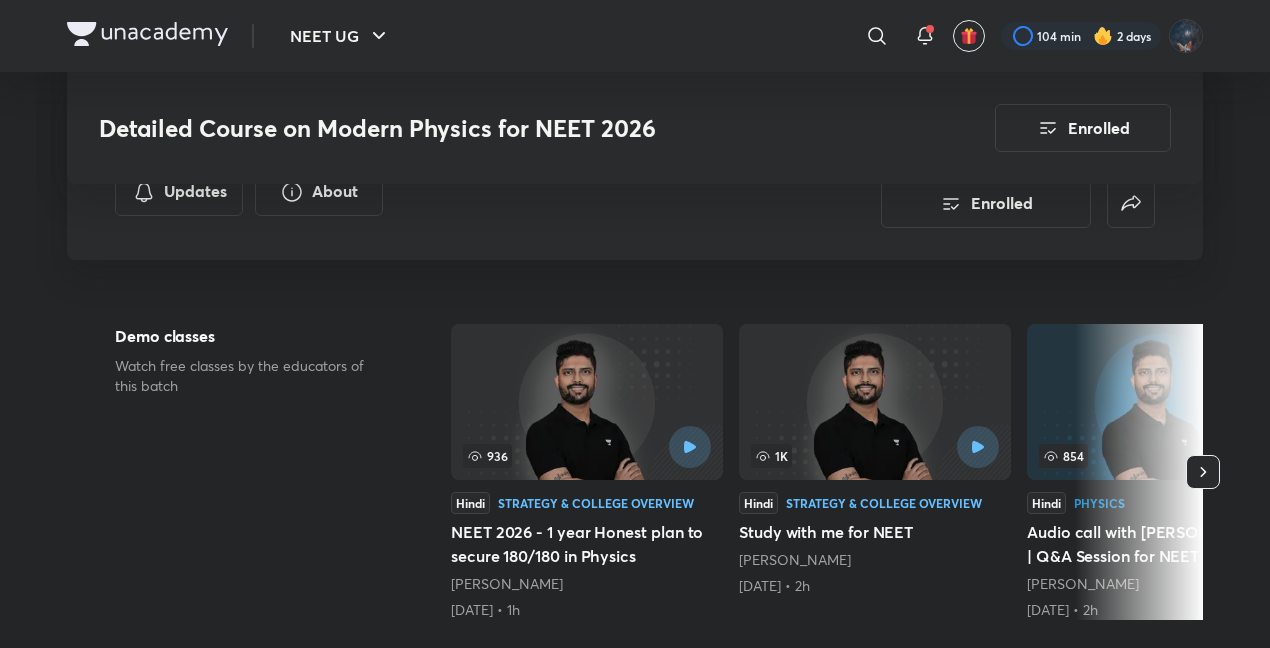 scroll, scrollTop: 0, scrollLeft: 0, axis: both 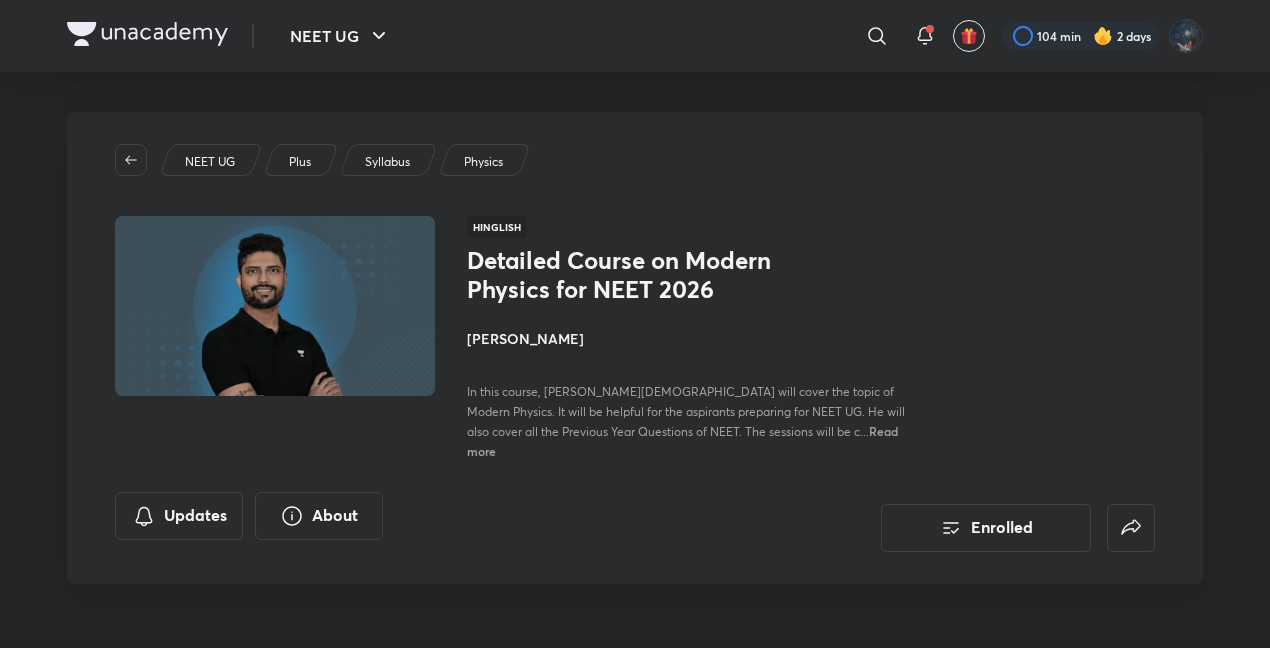 click on "NEET UG Plus Syllabus Physics Hinglish Detailed Course on Modern Physics for NEET 2026 Prateek Jain In this course, Prateek Jain will cover the topic of Modern Physics. It will be helpful for the aspirants preparing for NEET UG. He will also cover all the Previous Year Questions of NEET. The sessions will be c...  Read more Updates About Enrolled" at bounding box center (635, 348) 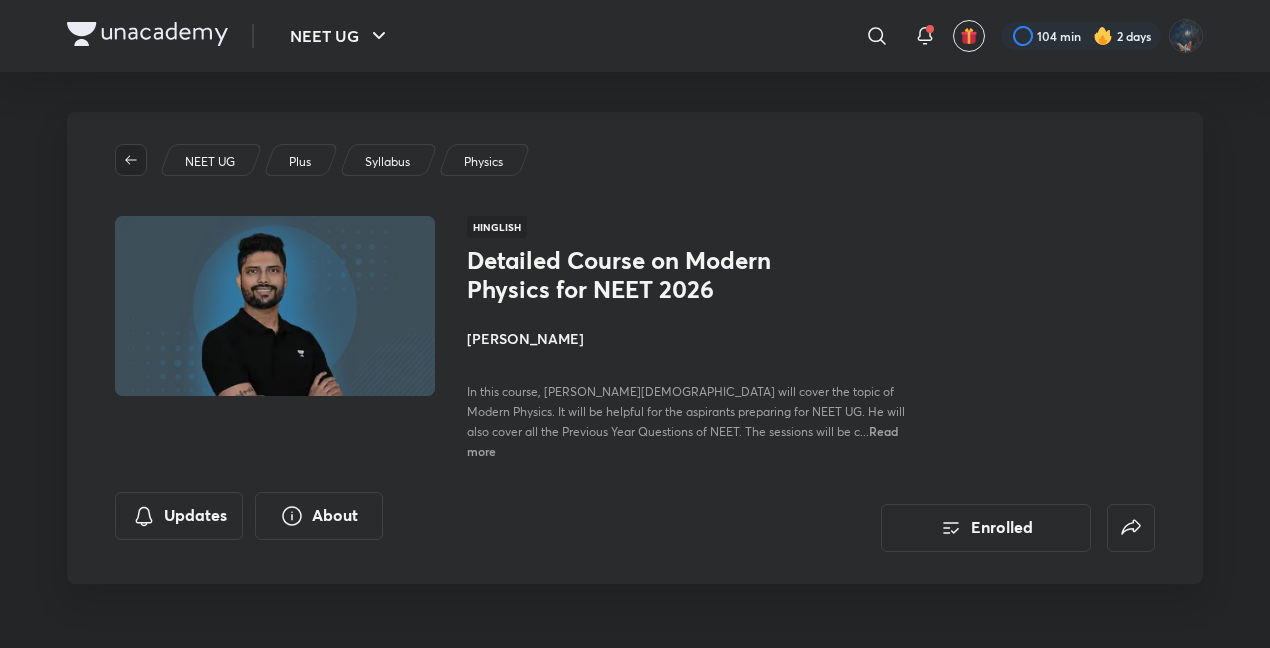 click at bounding box center (131, 160) 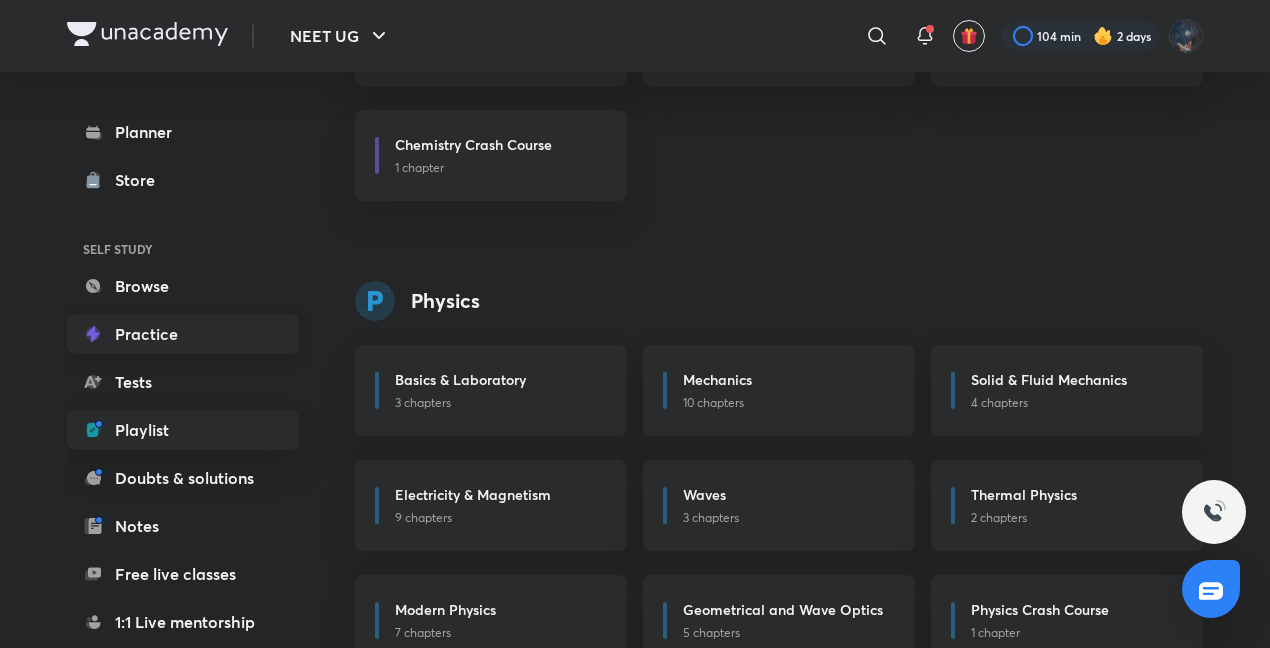 scroll, scrollTop: 1031, scrollLeft: 0, axis: vertical 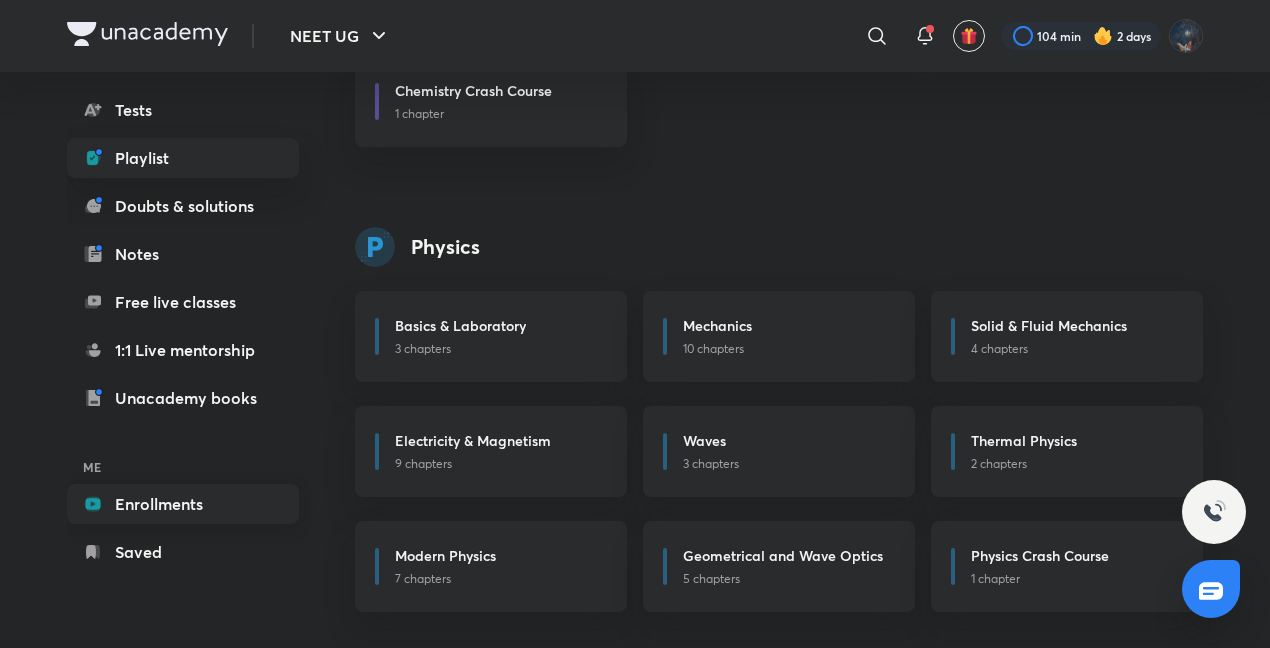 click on "Enrollments" at bounding box center [183, 504] 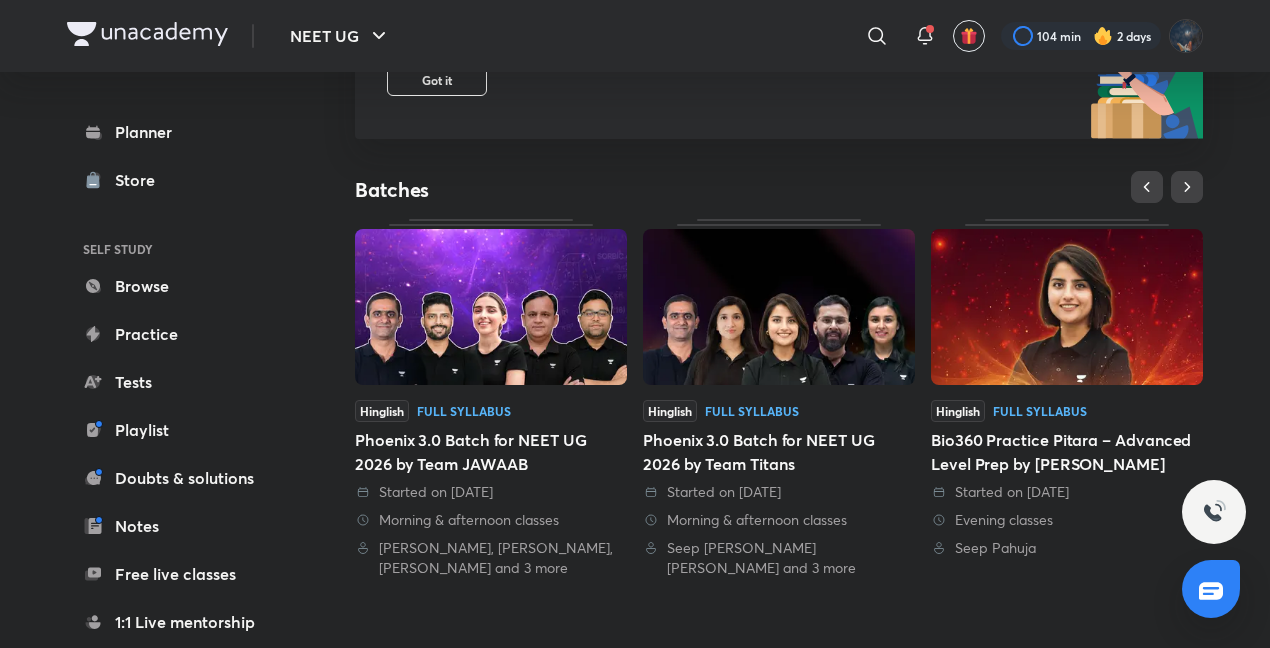 scroll, scrollTop: 311, scrollLeft: 0, axis: vertical 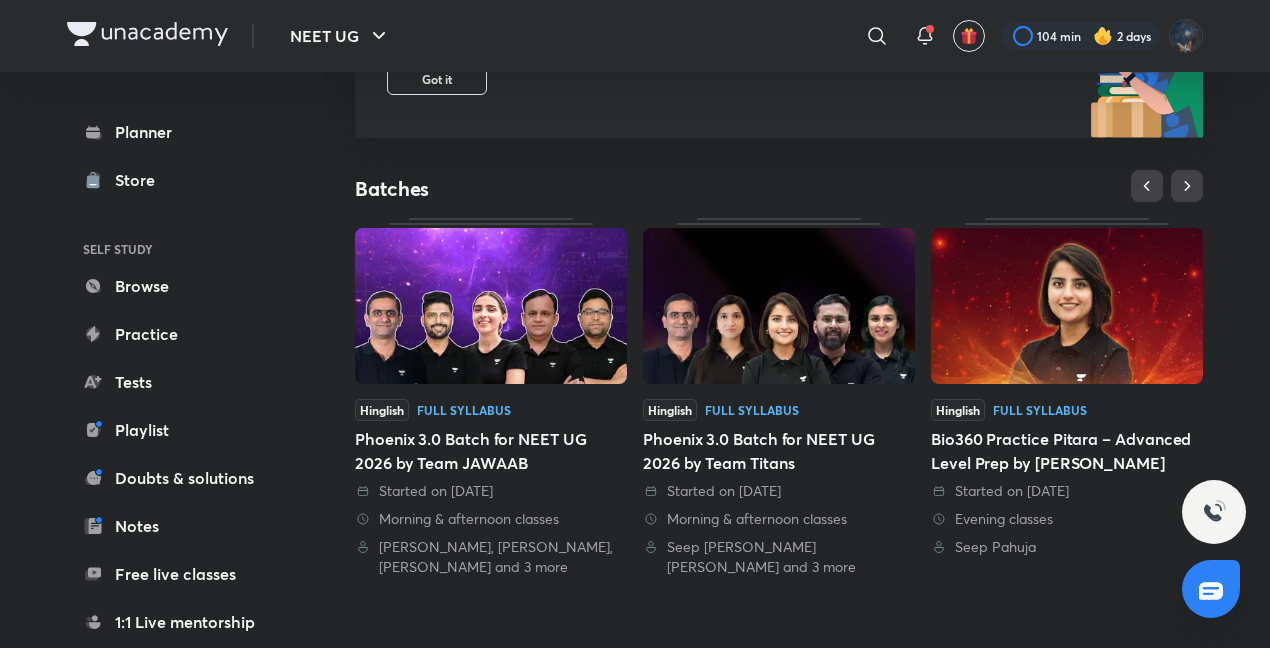 click at bounding box center [779, 306] 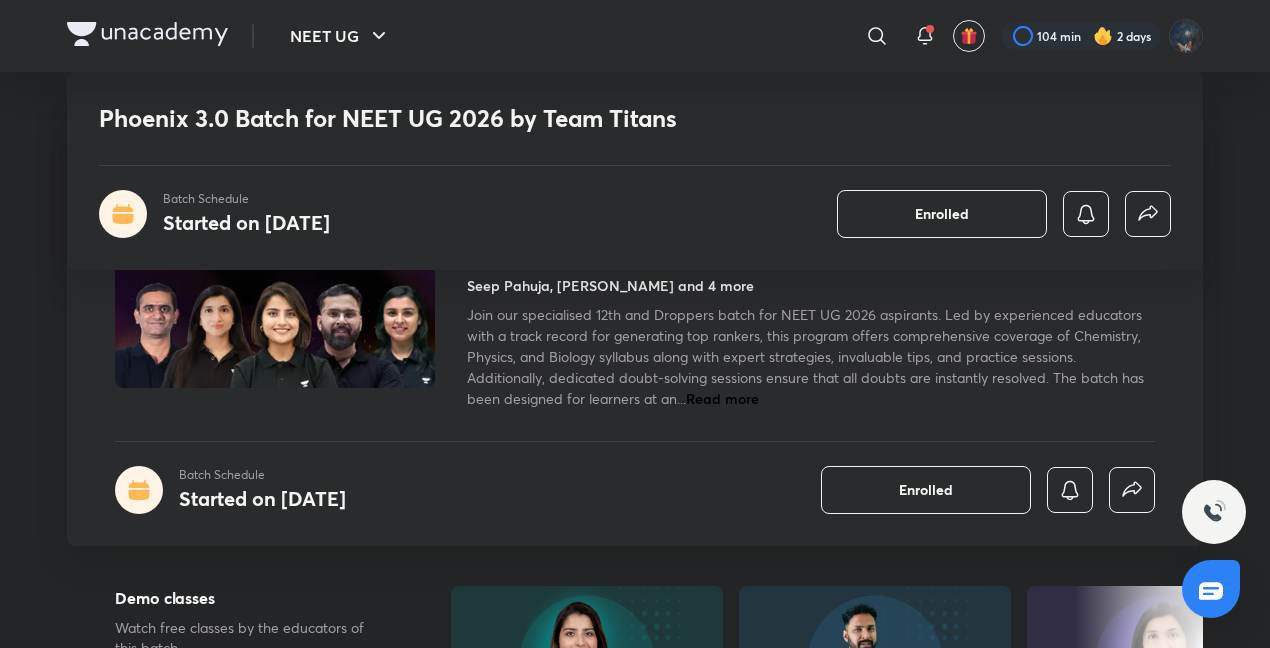 scroll, scrollTop: 1538, scrollLeft: 0, axis: vertical 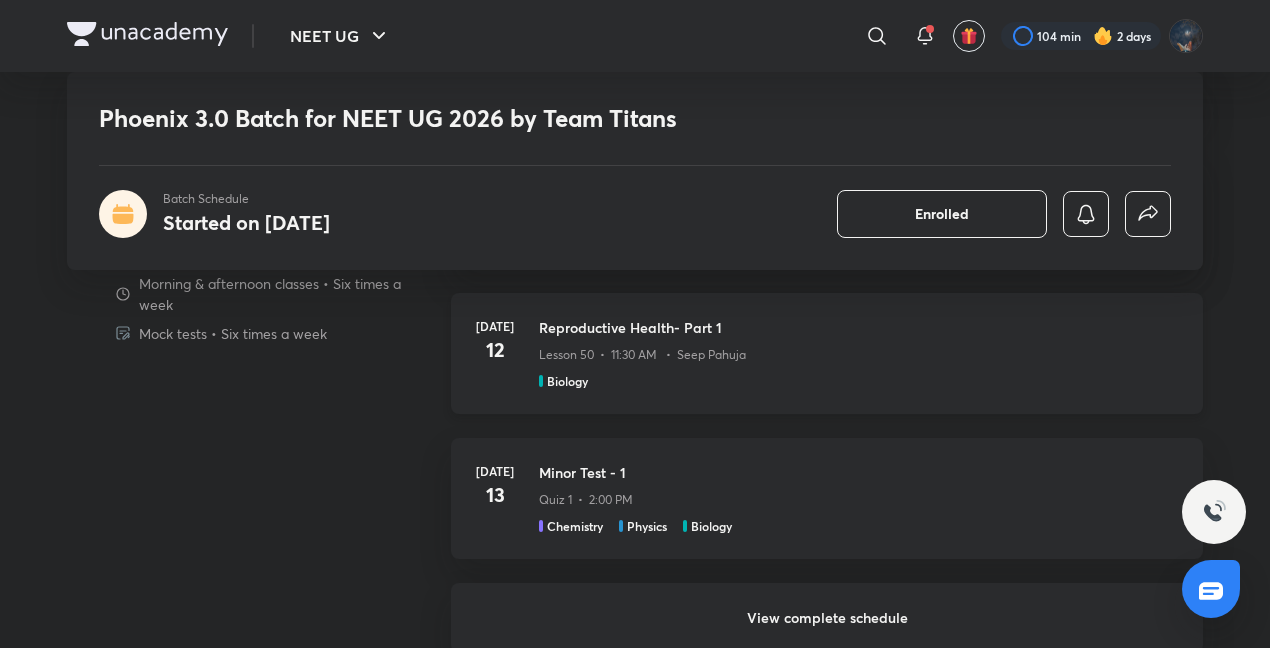 click on "Reproductive Health- Part 1 Lesson 50  •  11:30 AM   •  Seep Pahuja Biology" at bounding box center (859, 353) 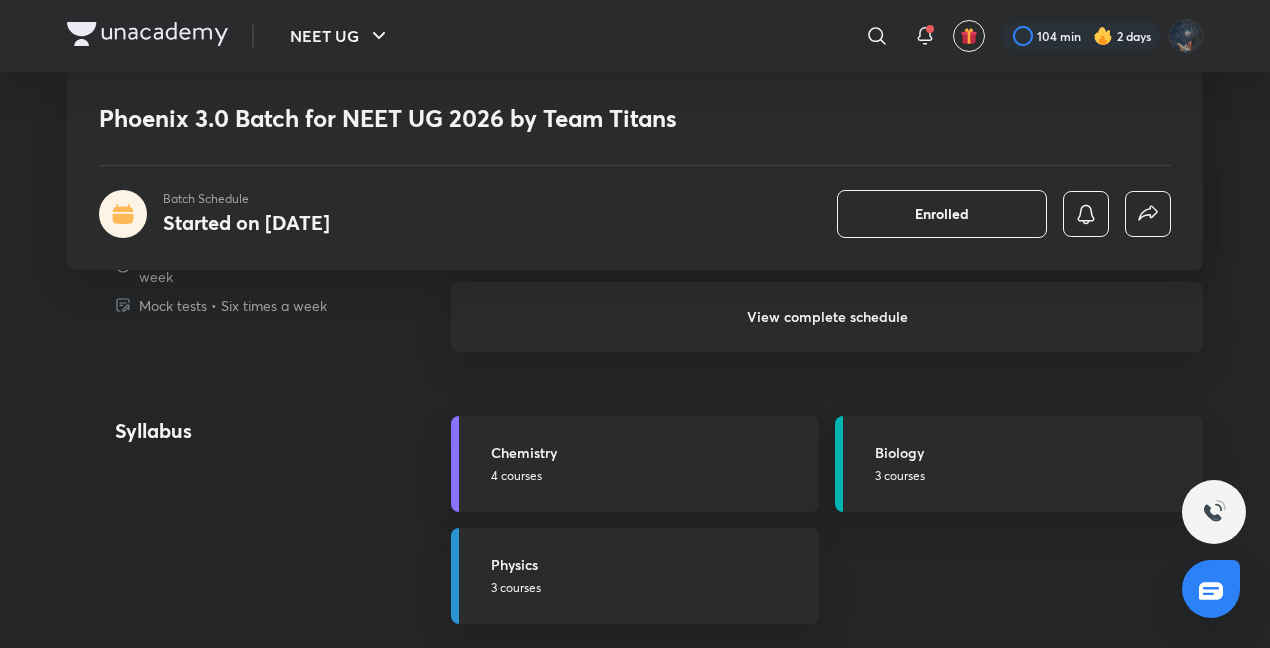 scroll, scrollTop: 2044, scrollLeft: 0, axis: vertical 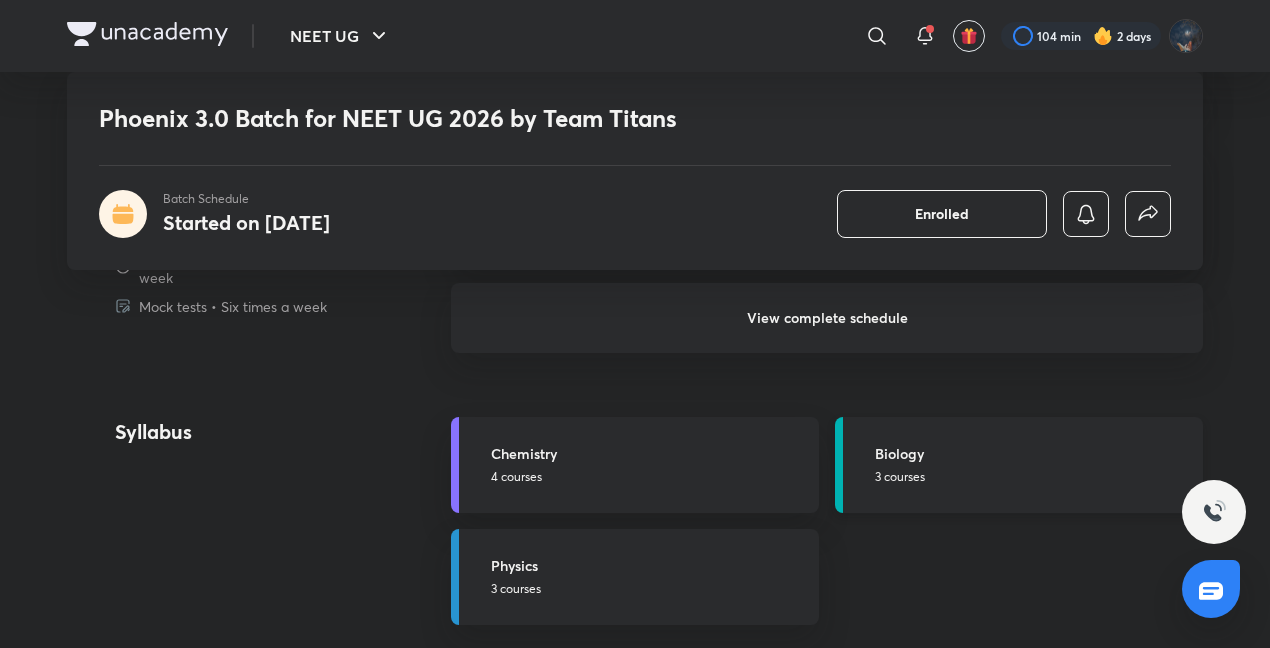 click on "3 courses" at bounding box center [1033, 477] 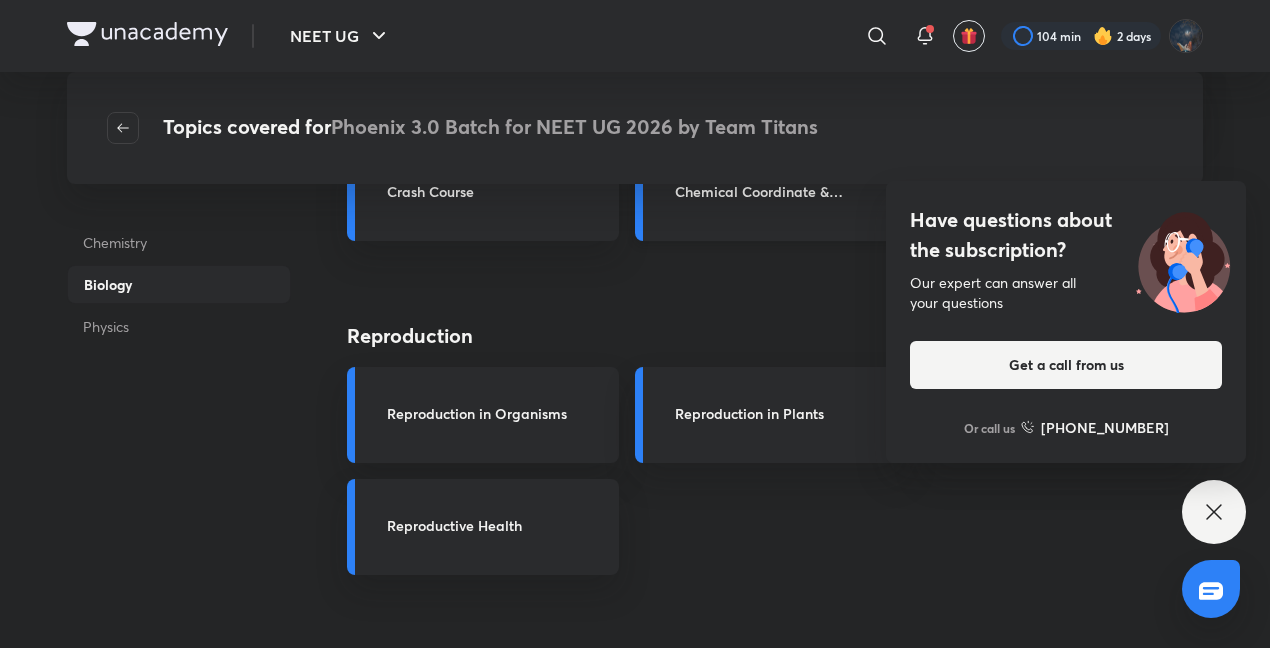 scroll, scrollTop: 1464, scrollLeft: 0, axis: vertical 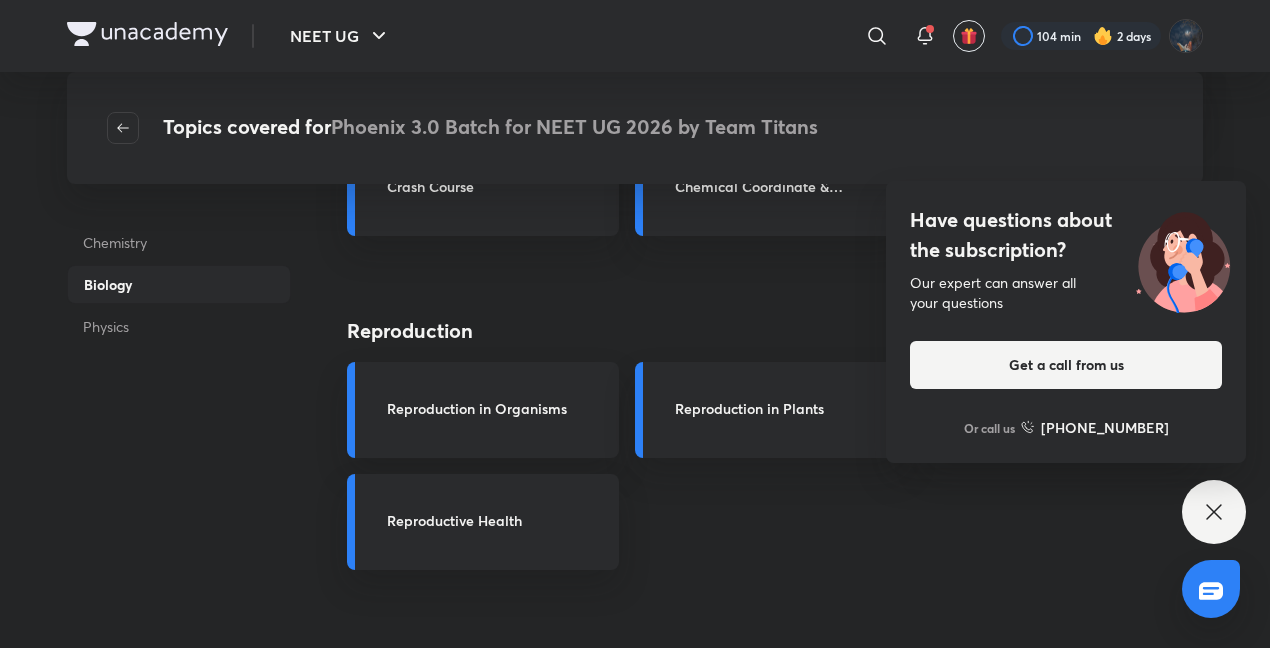 click on "Have questions about the subscription? Our expert can answer all your questions Get a call from us Or call us [PHONE_NUMBER]" at bounding box center [1214, 512] 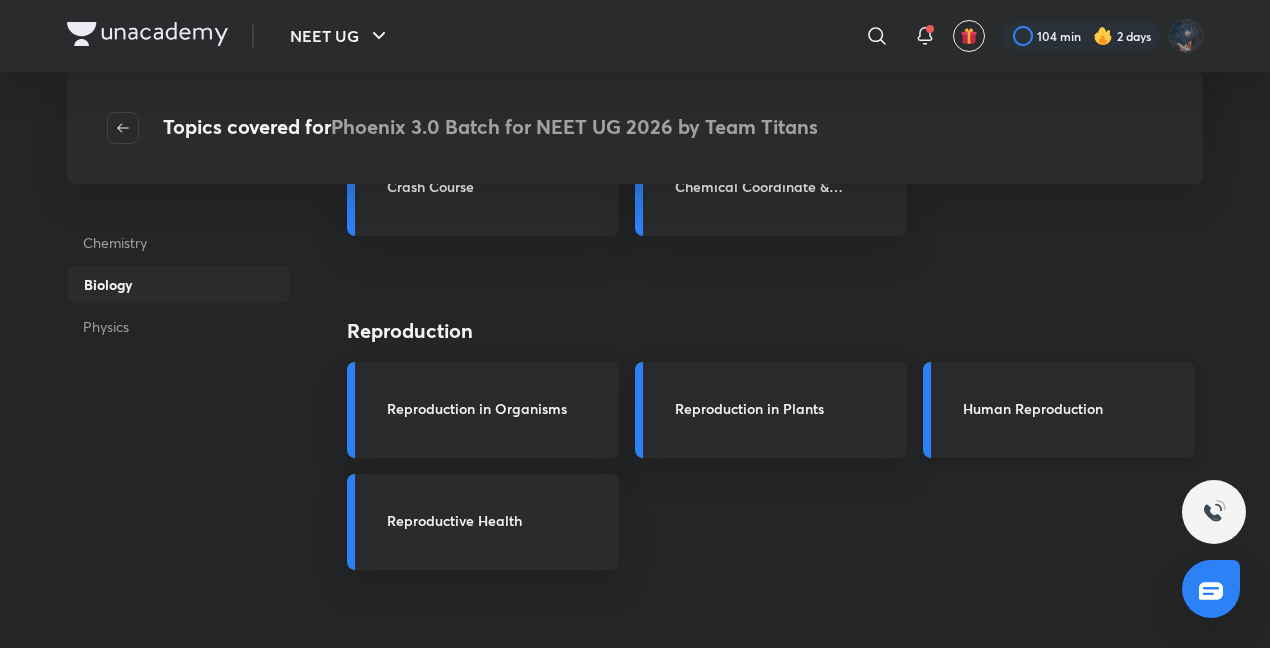 click on "Human Reproduction" at bounding box center [1059, 410] 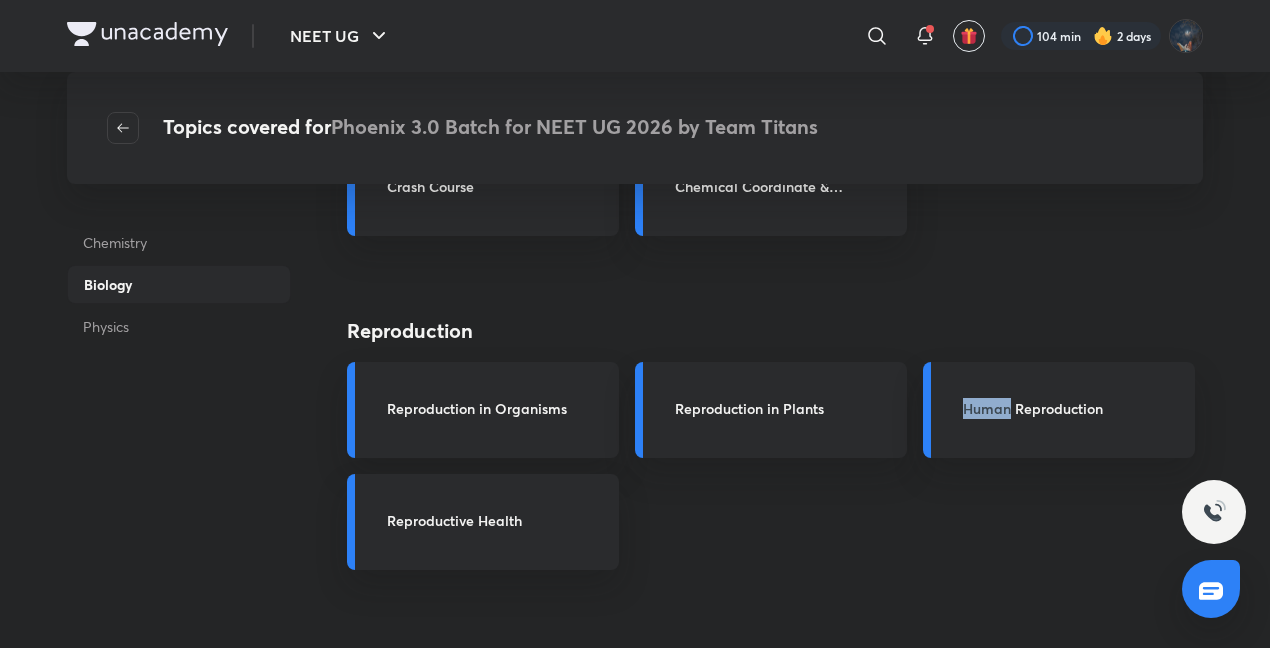 drag, startPoint x: 1004, startPoint y: 403, endPoint x: 867, endPoint y: 519, distance: 179.51323 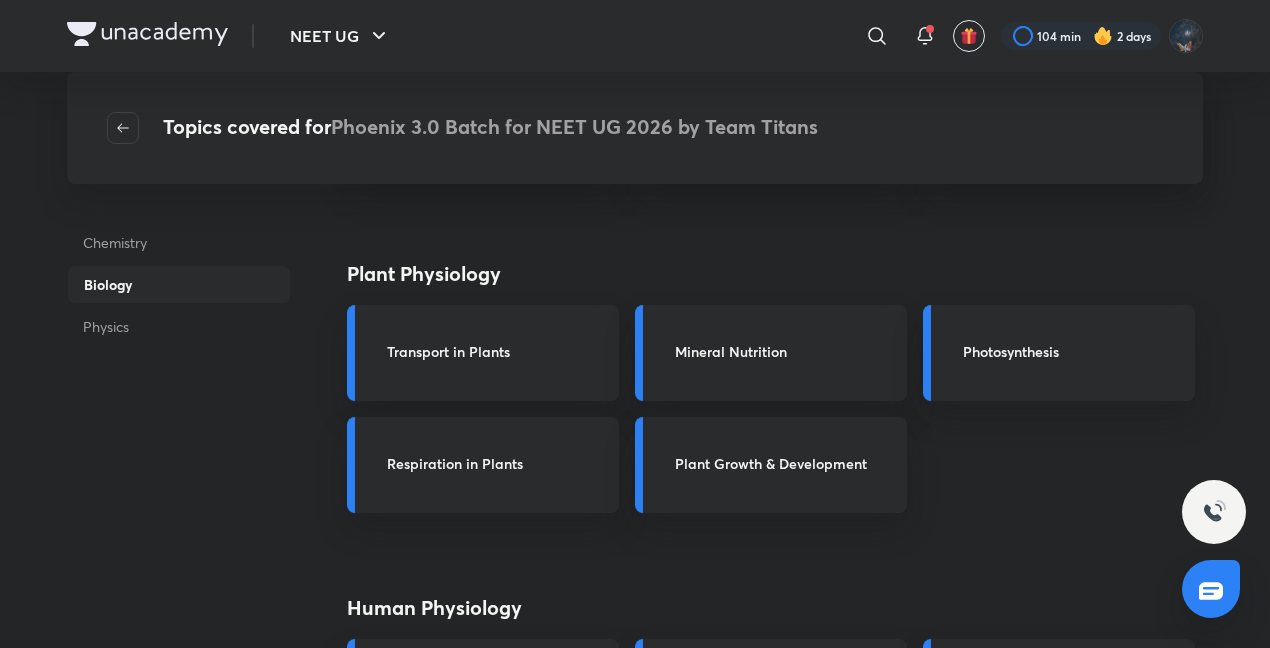 scroll, scrollTop: 0, scrollLeft: 0, axis: both 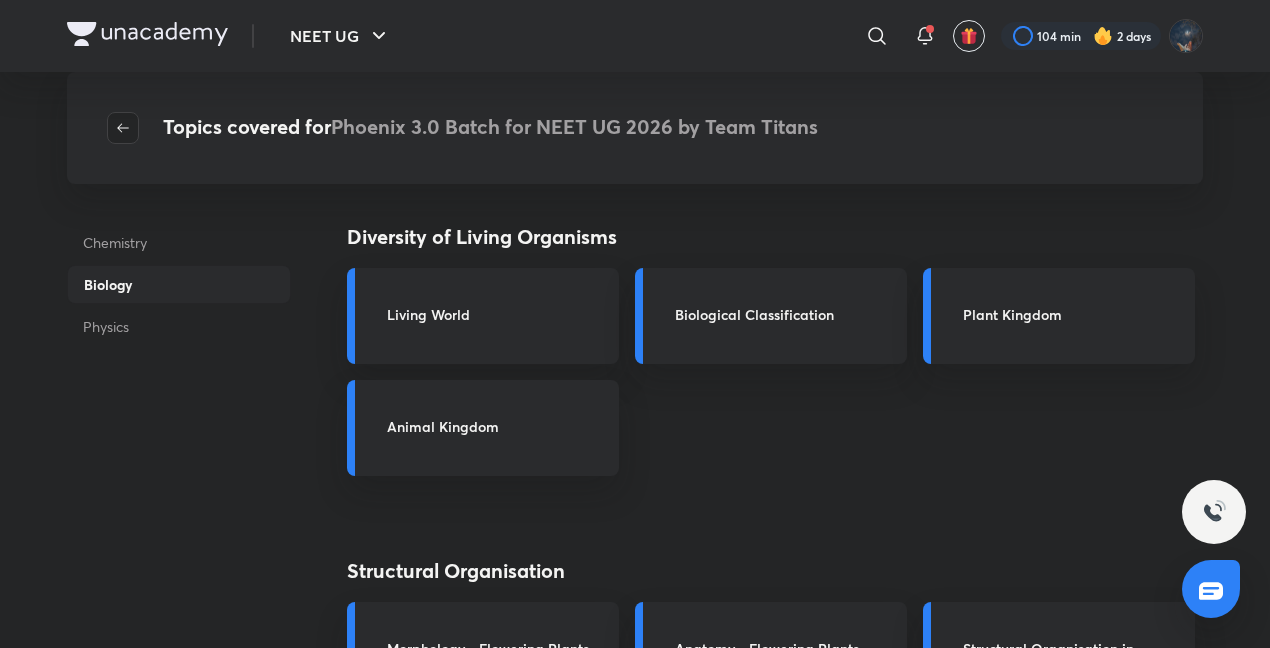 click 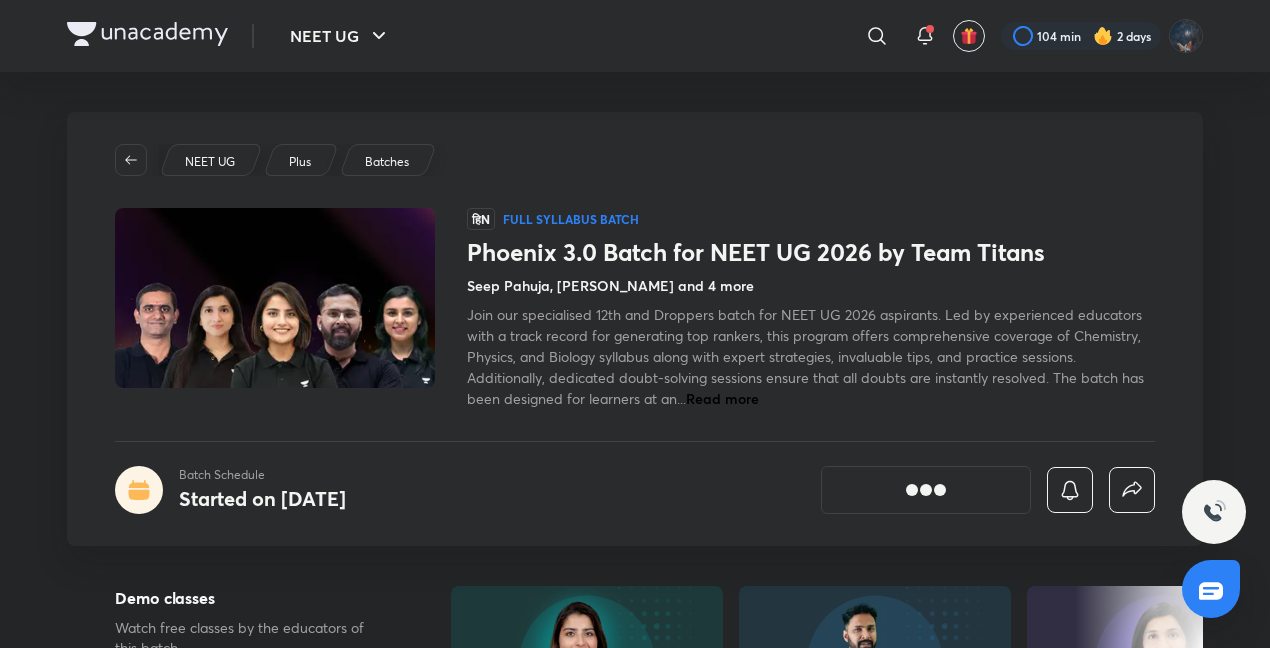 scroll, scrollTop: 0, scrollLeft: 0, axis: both 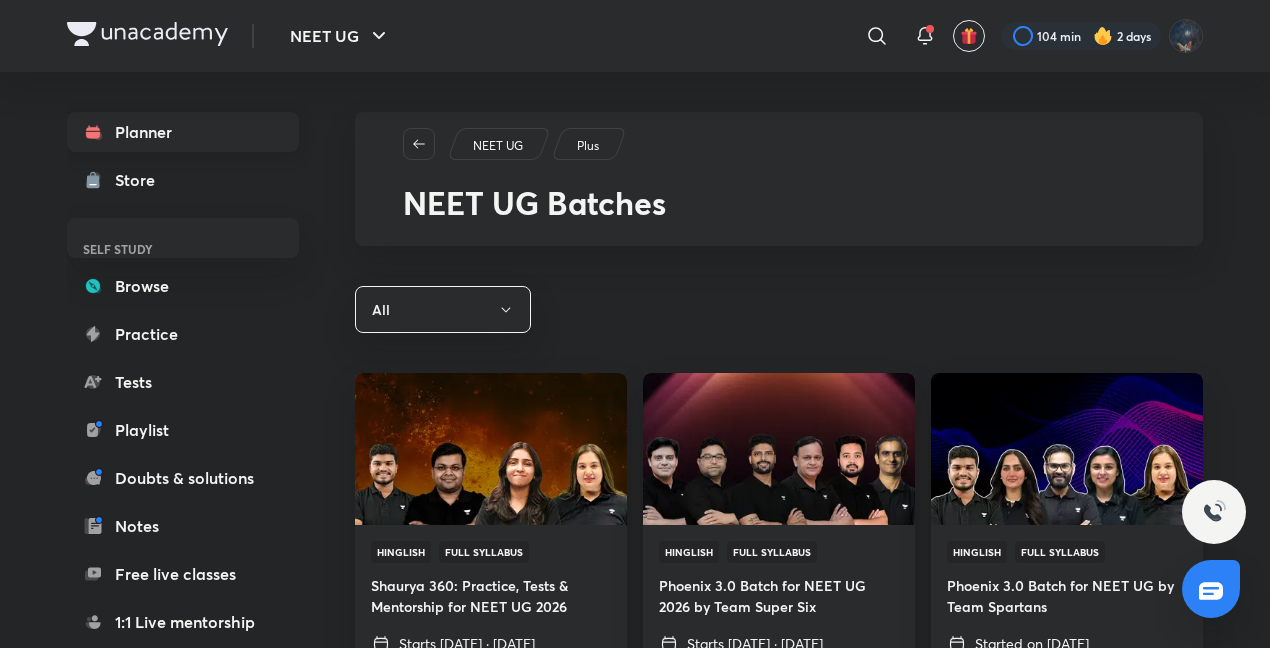 click on "Planner" at bounding box center [183, 132] 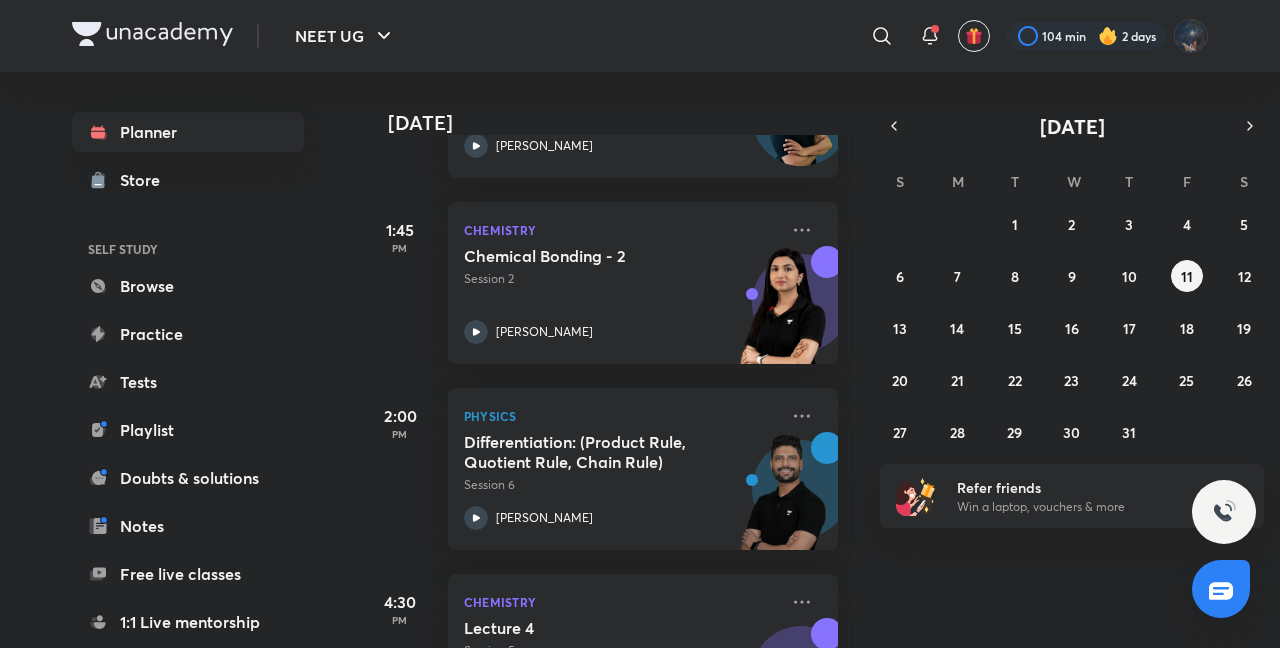 scroll, scrollTop: 422, scrollLeft: 0, axis: vertical 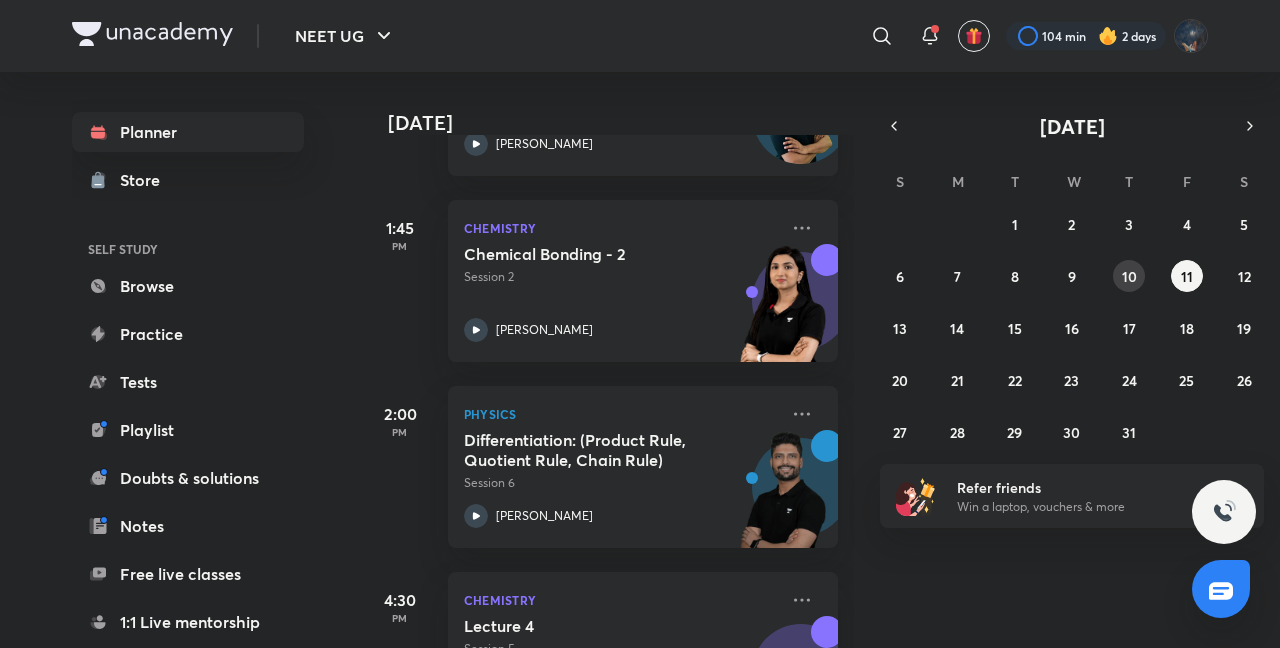 click on "10" at bounding box center [1129, 276] 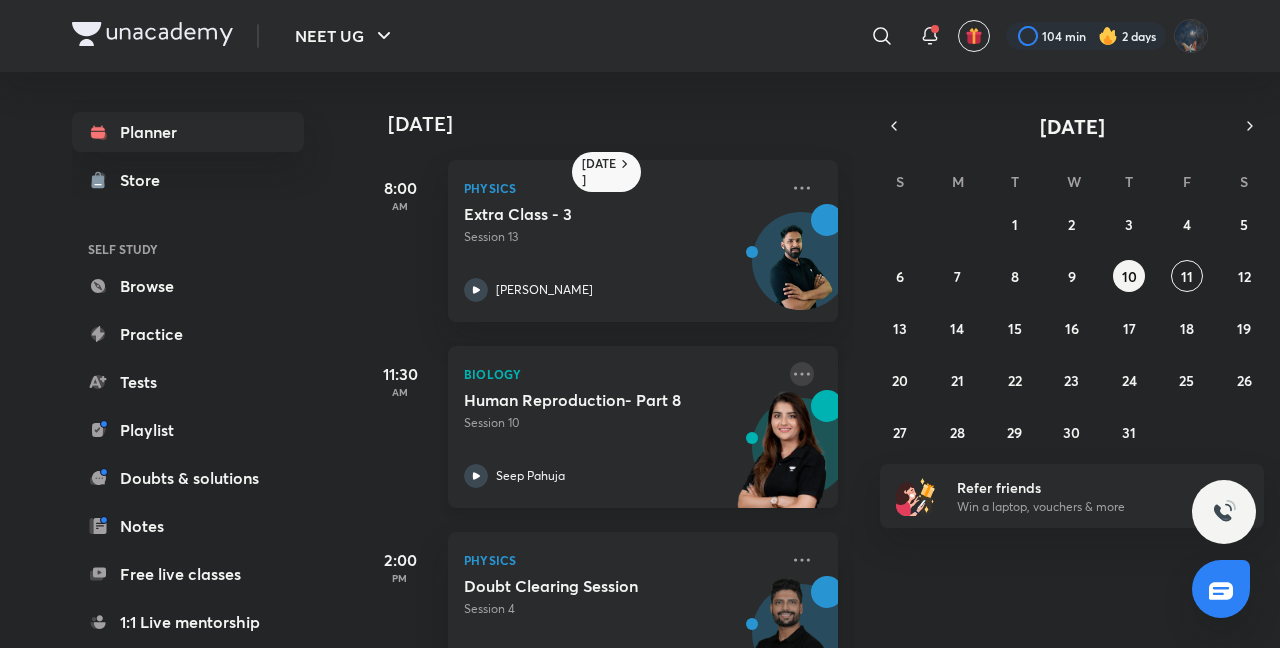 click 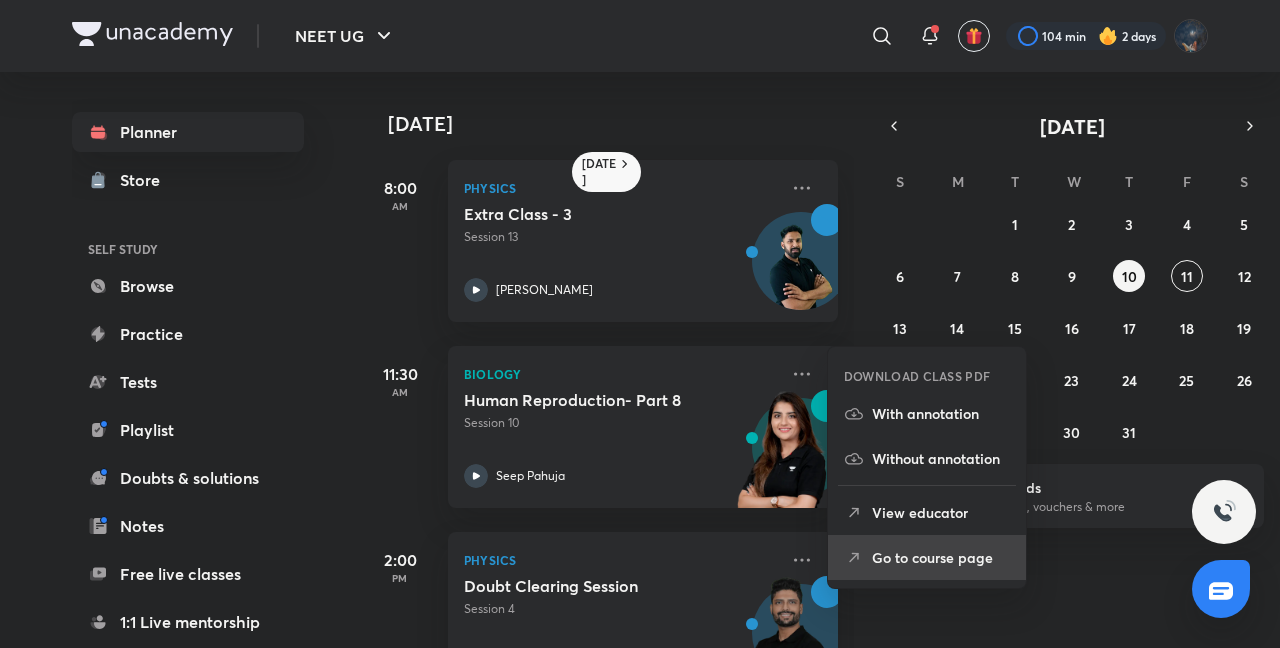 click 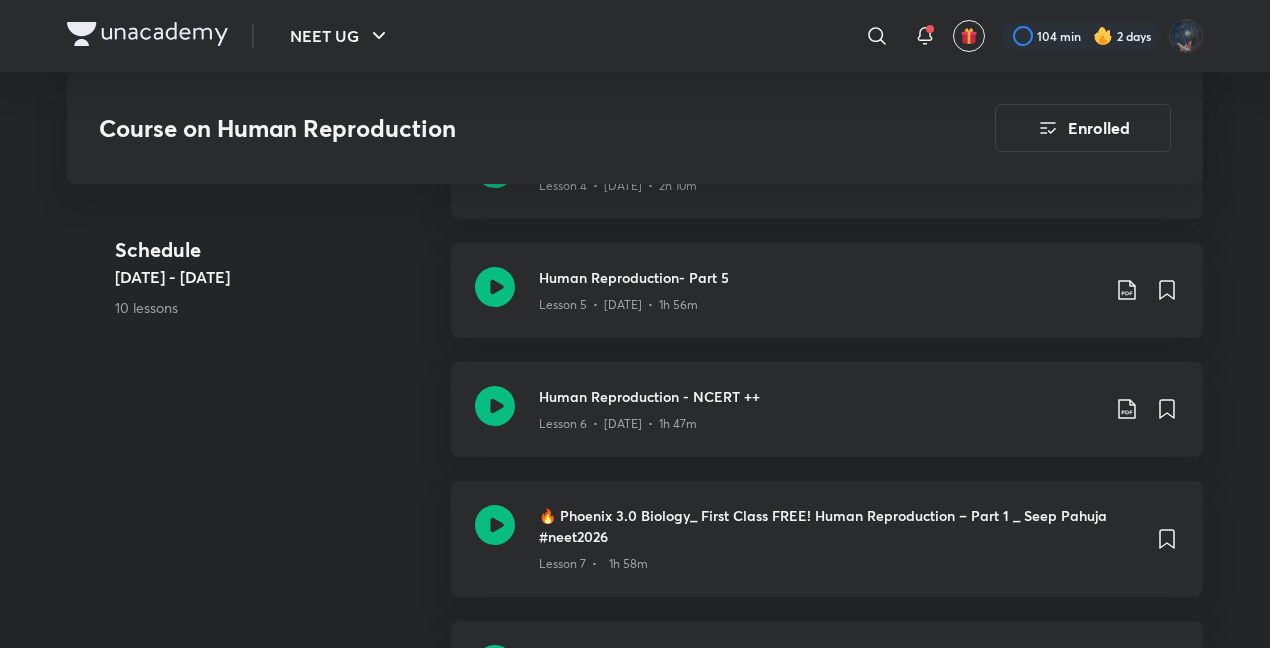 scroll, scrollTop: 1358, scrollLeft: 0, axis: vertical 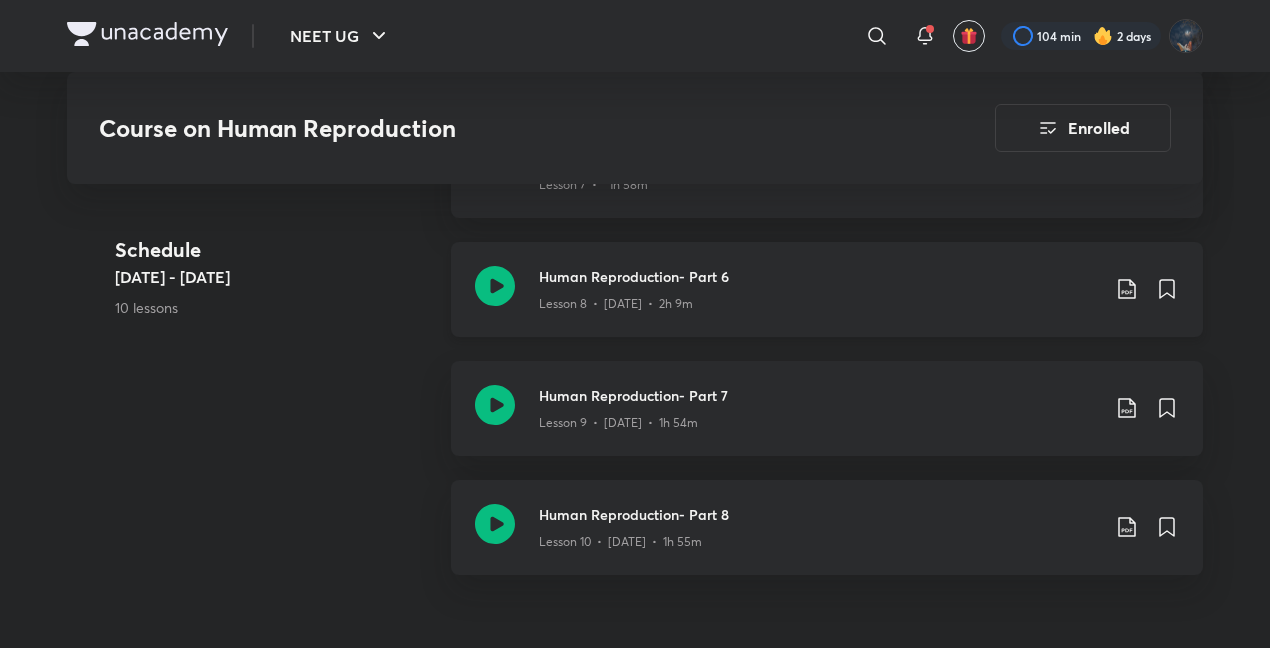 click 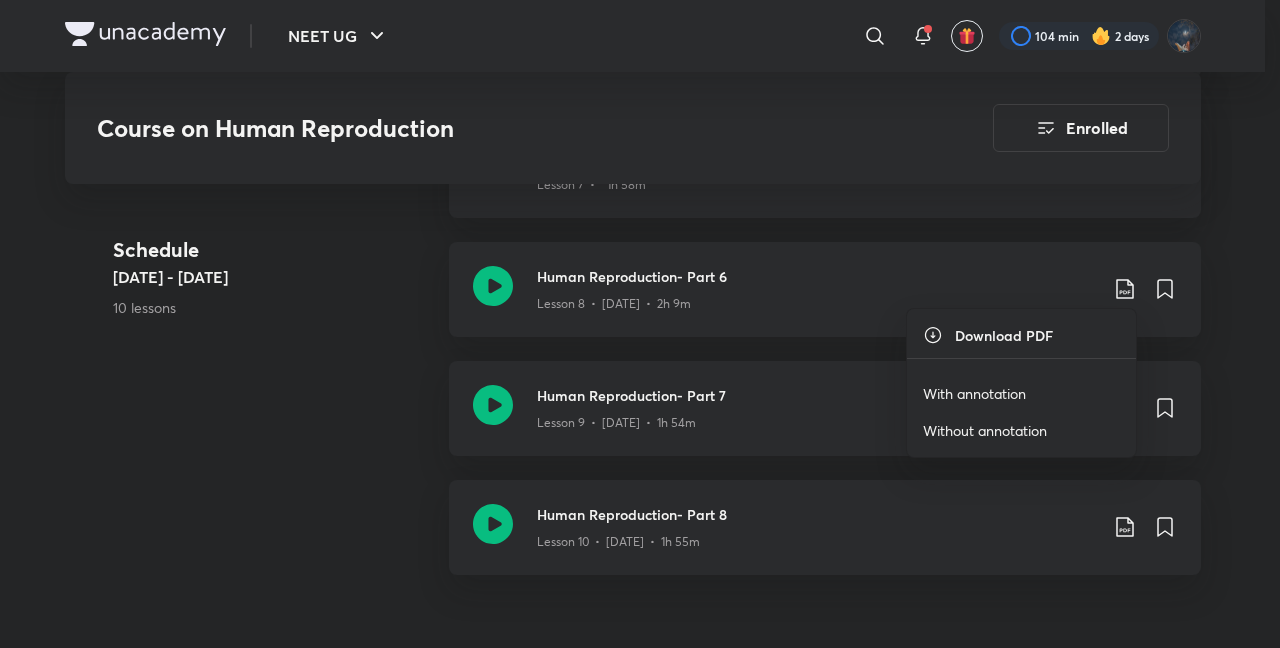 click on "With annotation" at bounding box center (974, 393) 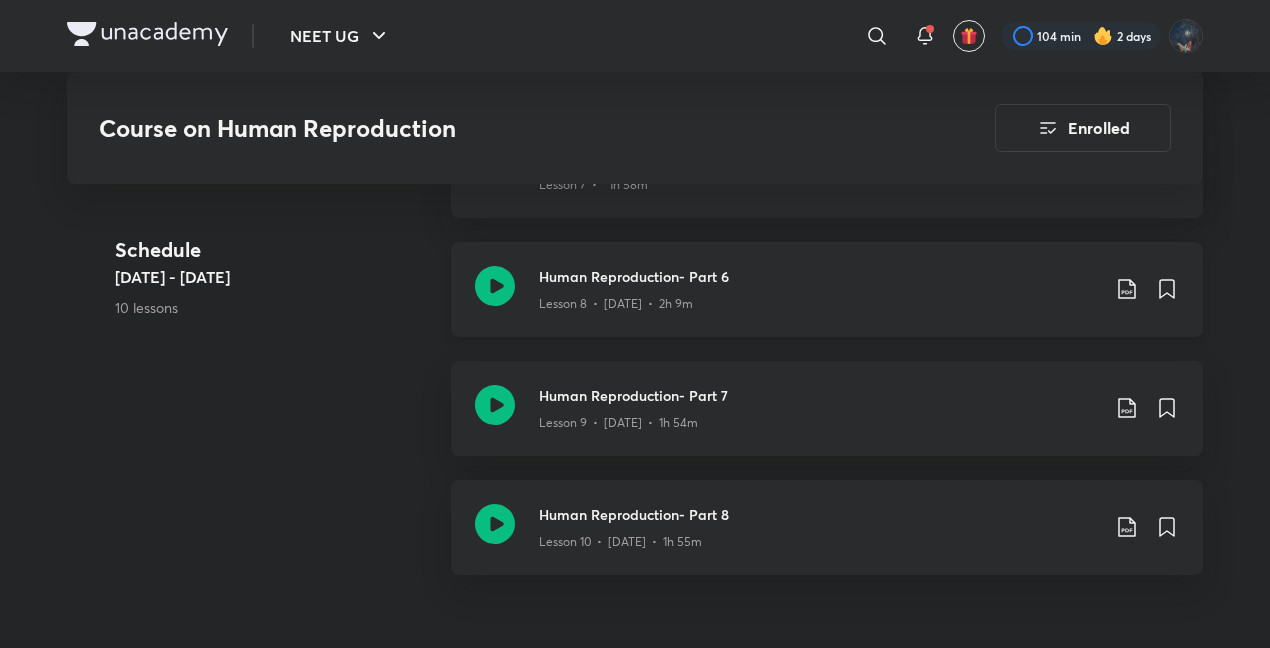 click at bounding box center [495, 289] 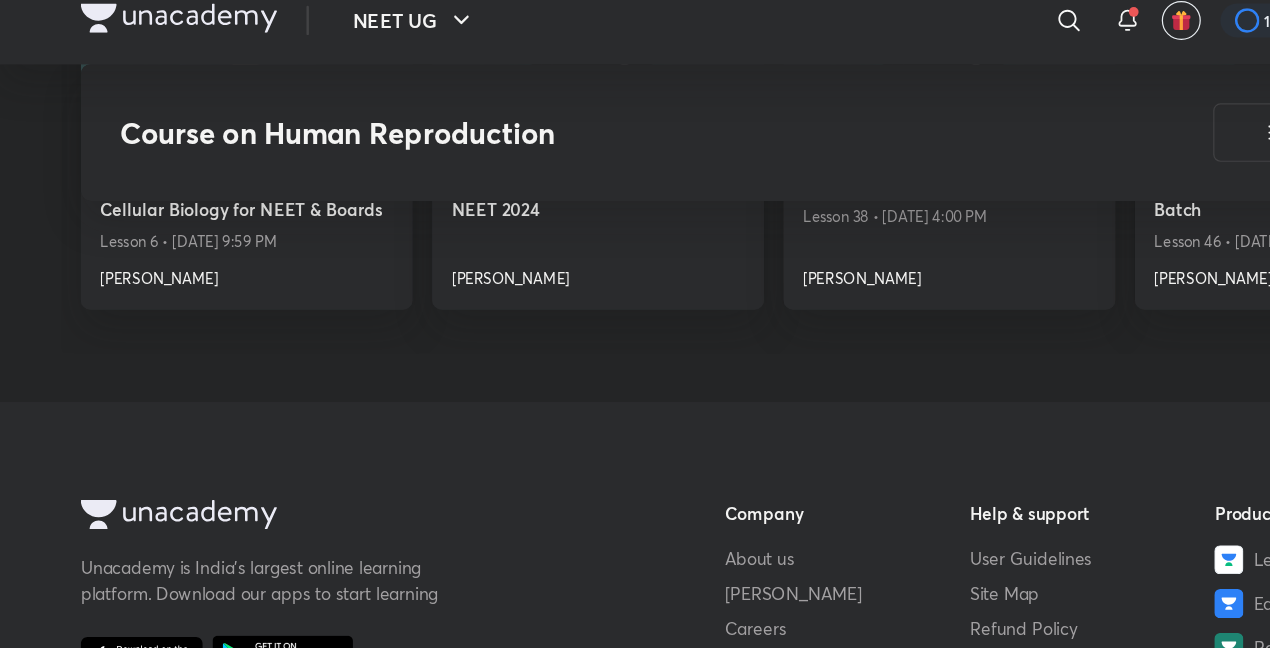 scroll, scrollTop: 2760, scrollLeft: 0, axis: vertical 